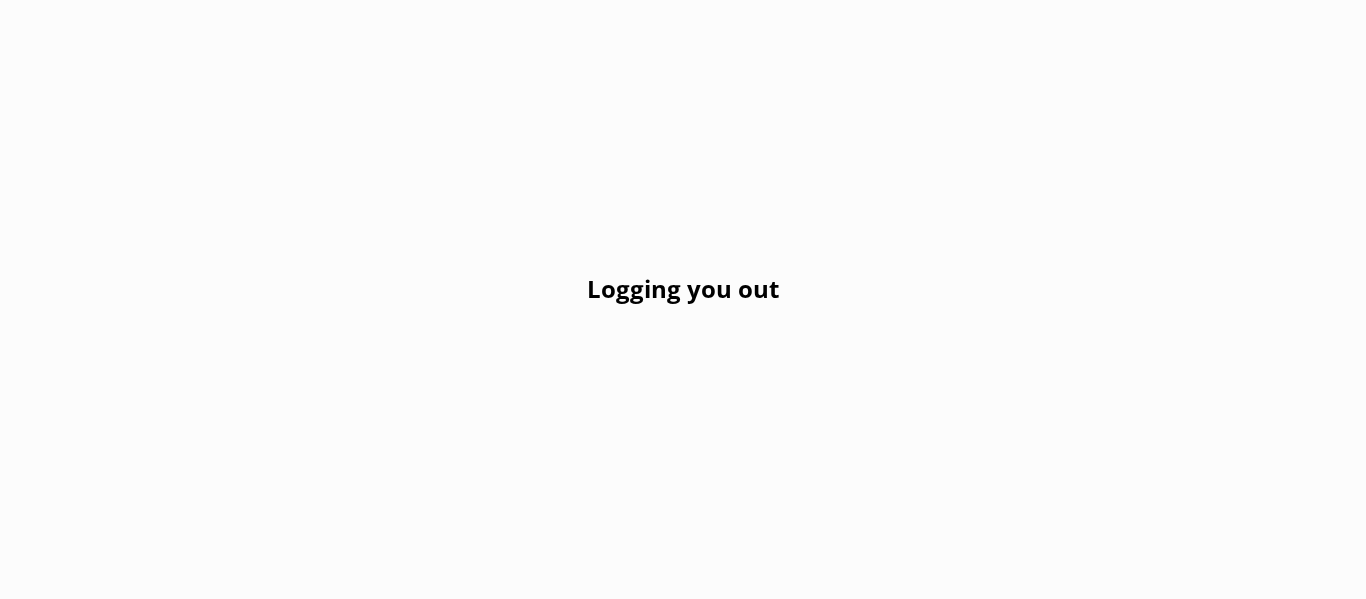 scroll, scrollTop: 0, scrollLeft: 0, axis: both 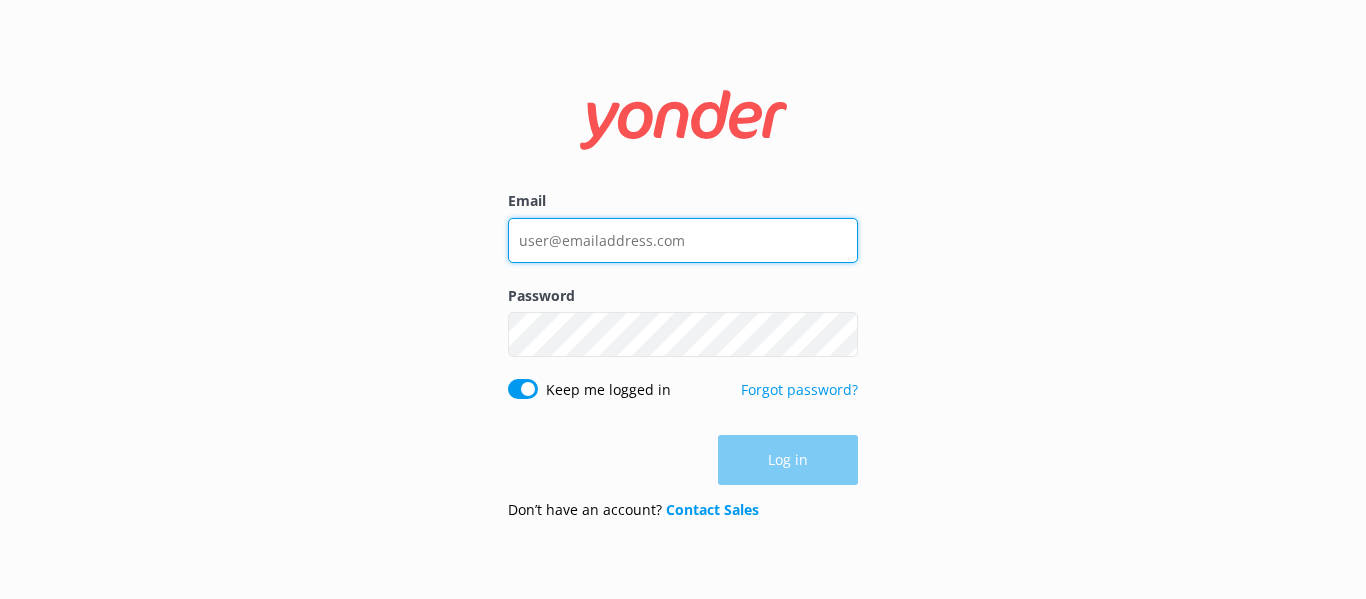 type on "reservations@hollywoodbustoursla.com" 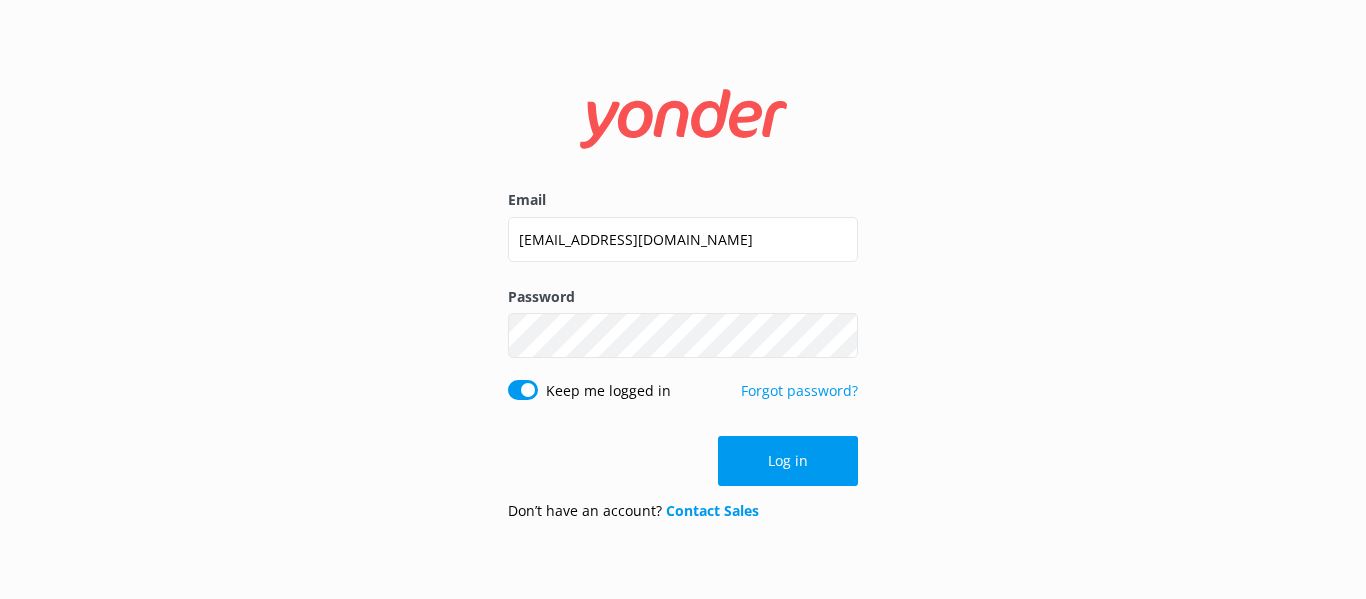 click on "Log in" at bounding box center (683, 461) 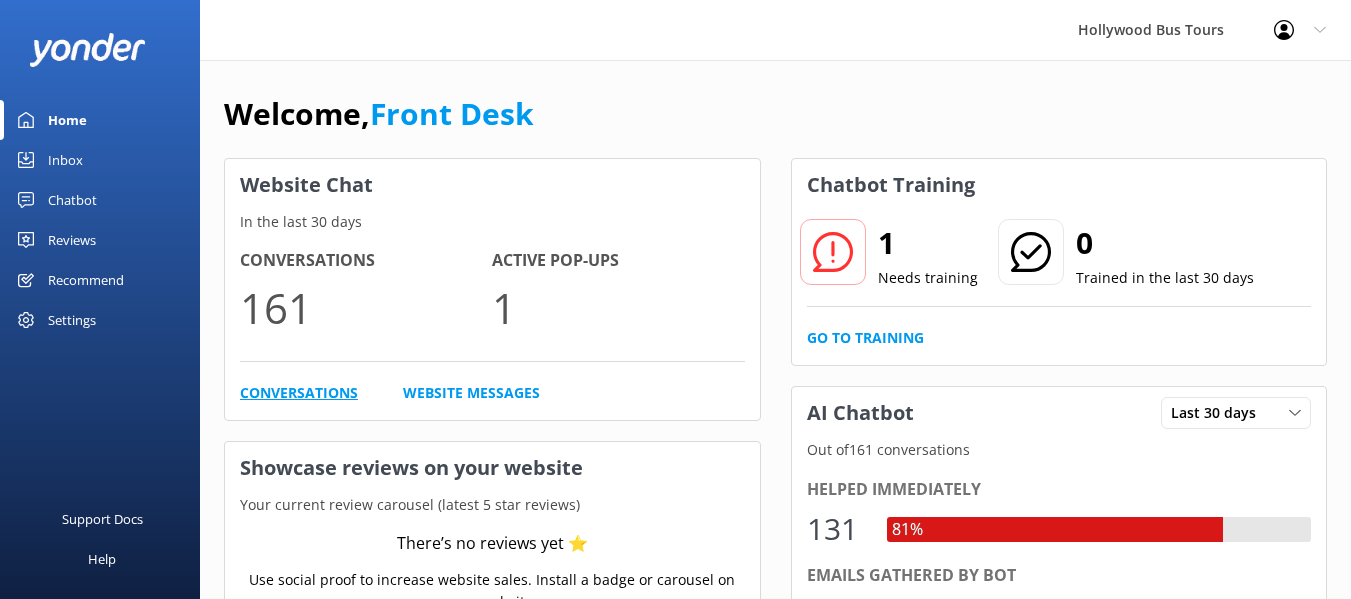 click on "Conversations" at bounding box center (299, 393) 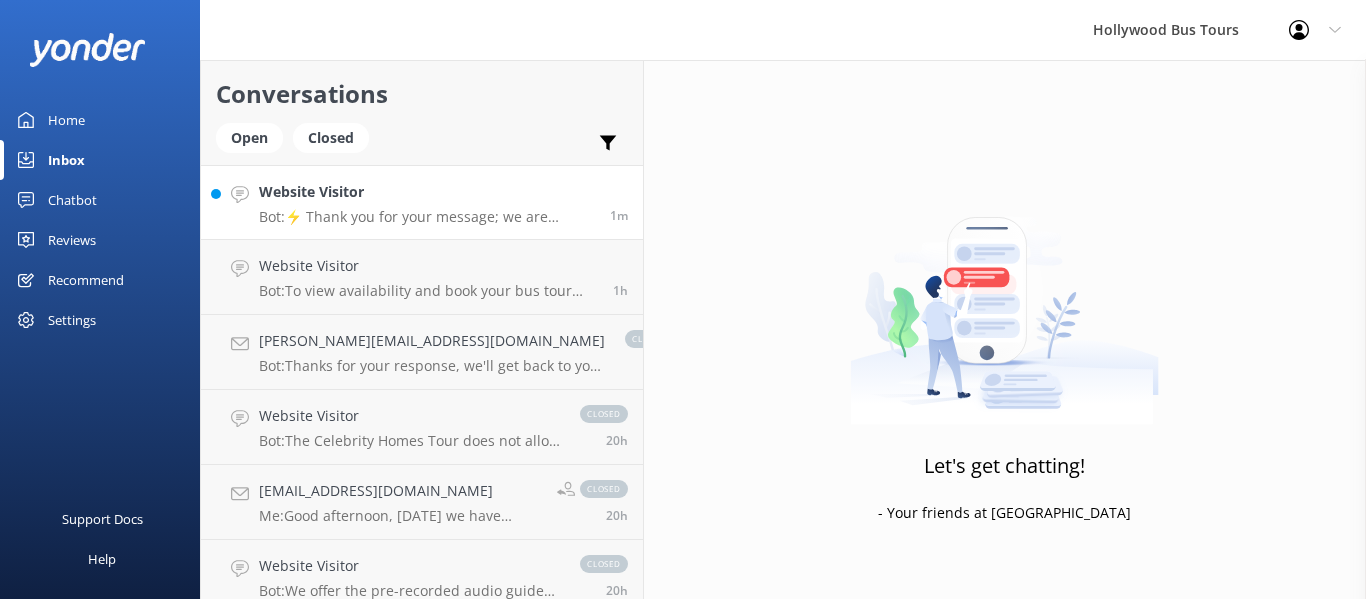 click on "Bot:  ⚡ Thank you for your message; we are connecting you to a team member who will be with you shortly." at bounding box center (427, 217) 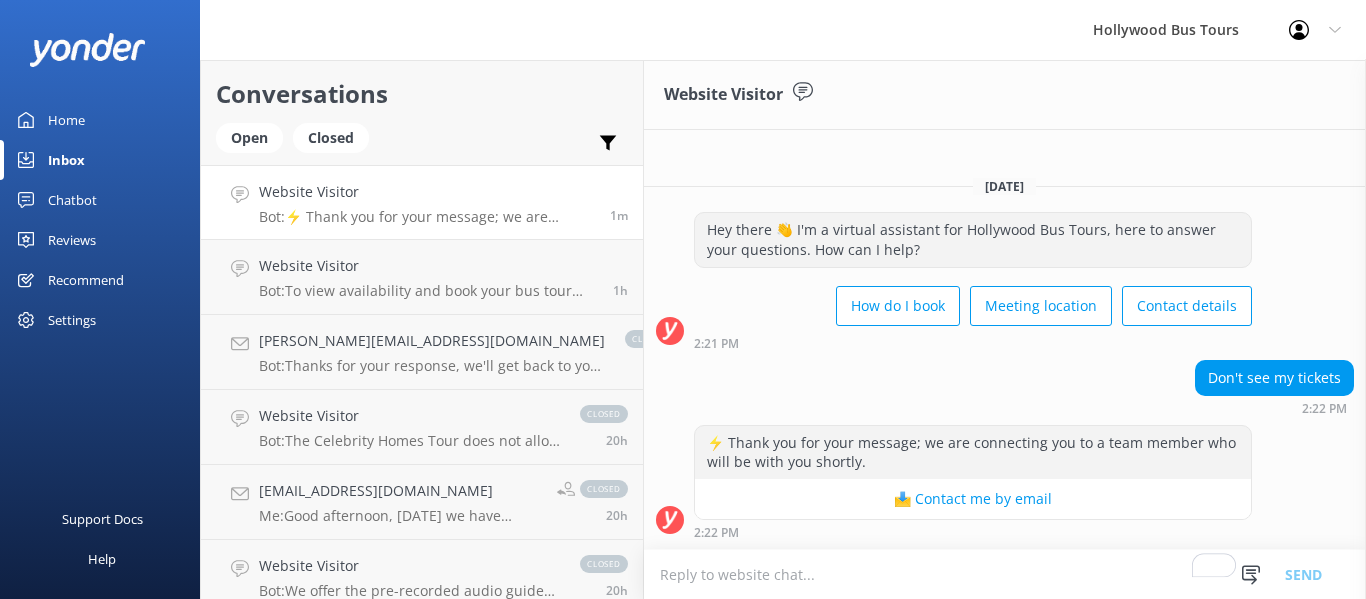 click on "⚡ Thank you for your message; we are connecting you to a team member who will be with you shortly.  📩 Contact me by email 2:22 PM" at bounding box center (1005, 482) 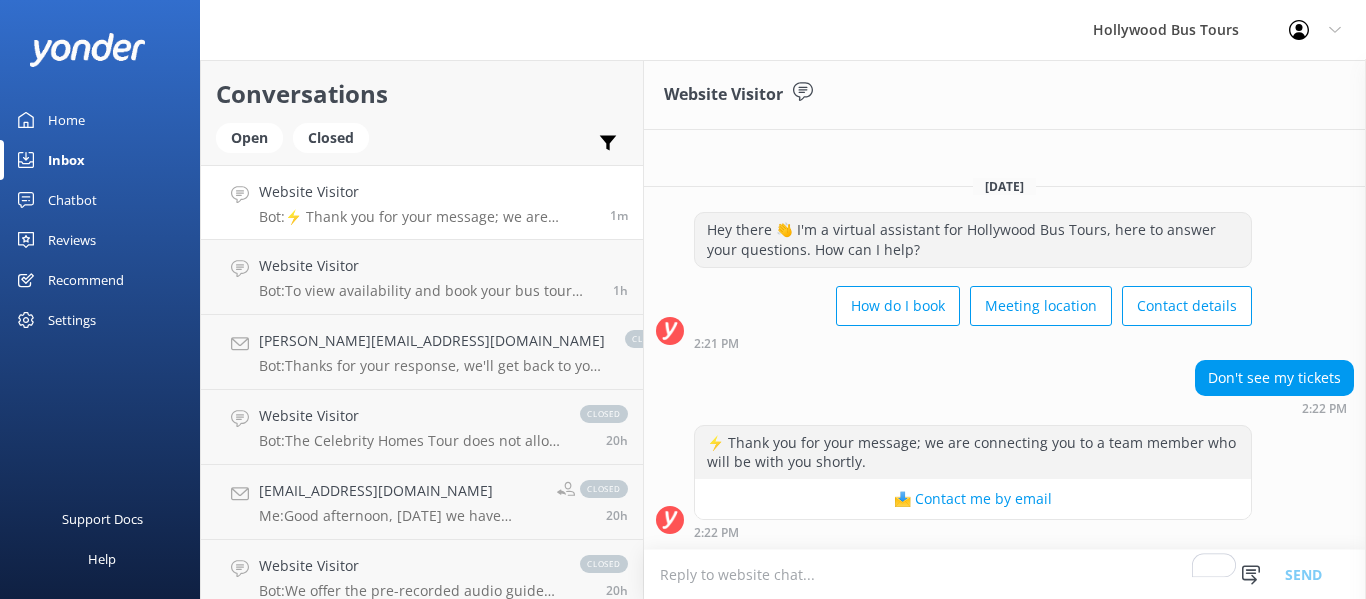 click on "Don't see my tickets  2:22 PM" at bounding box center (1005, 387) 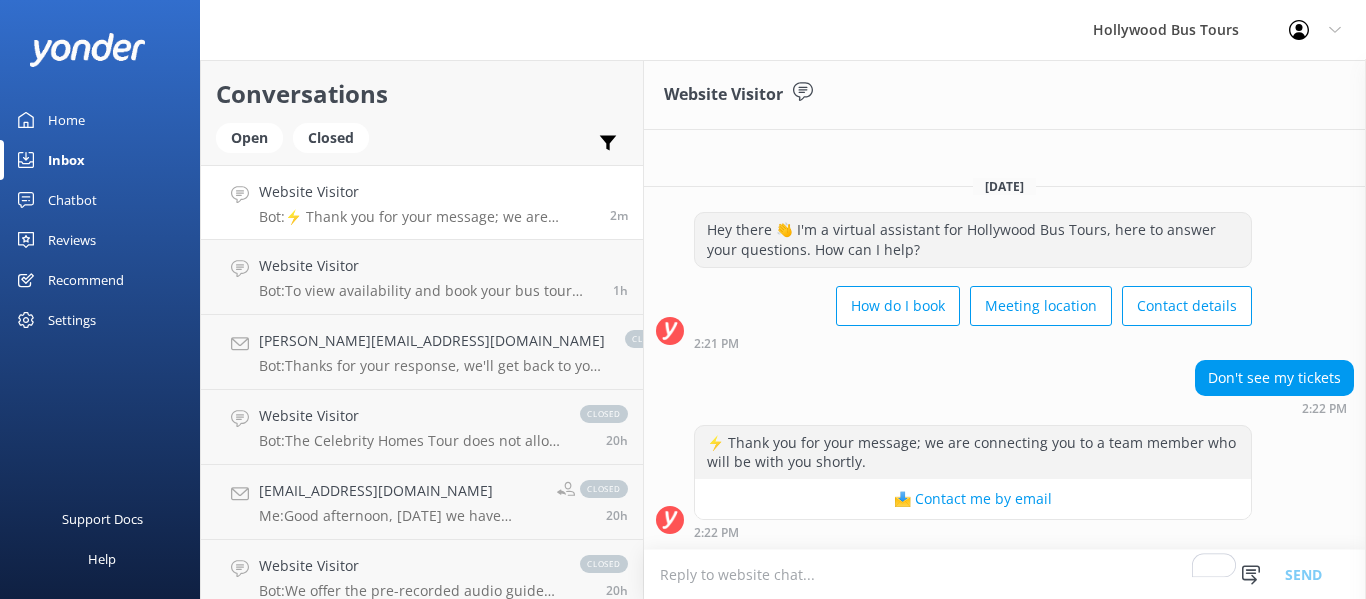 click on "Website Visitor Bot:  ⚡ Thank you for your message; we are connecting you to a team member who will be with you shortly.  2m" at bounding box center (422, 202) 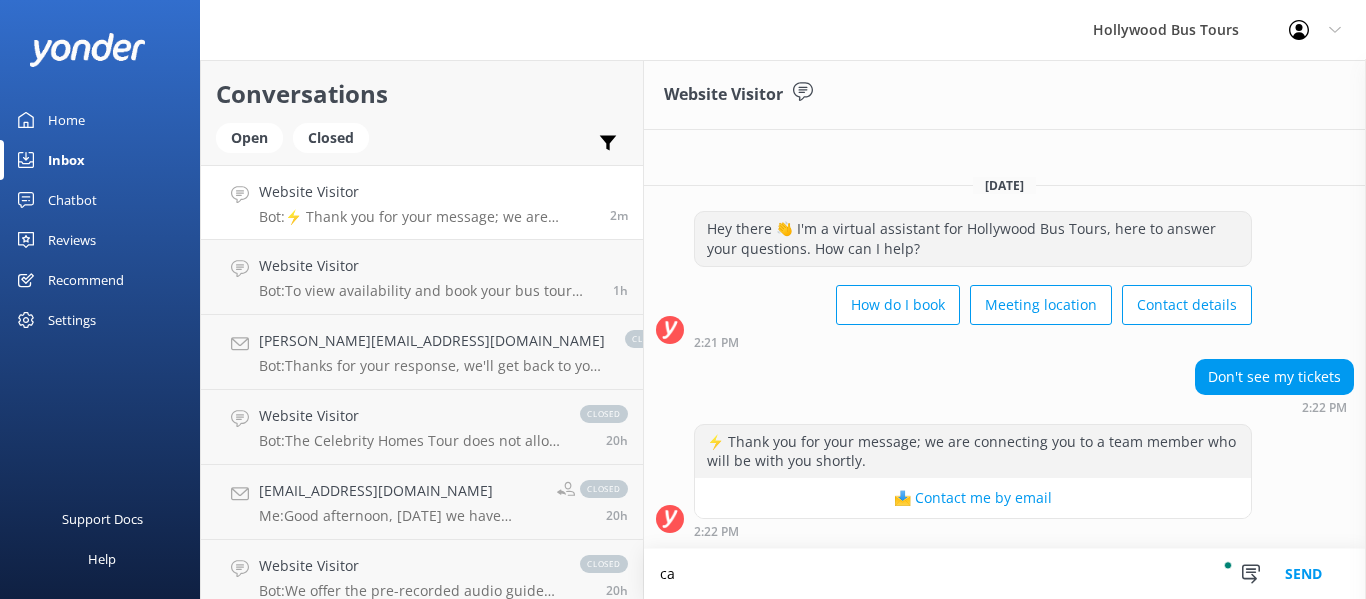 type on "c" 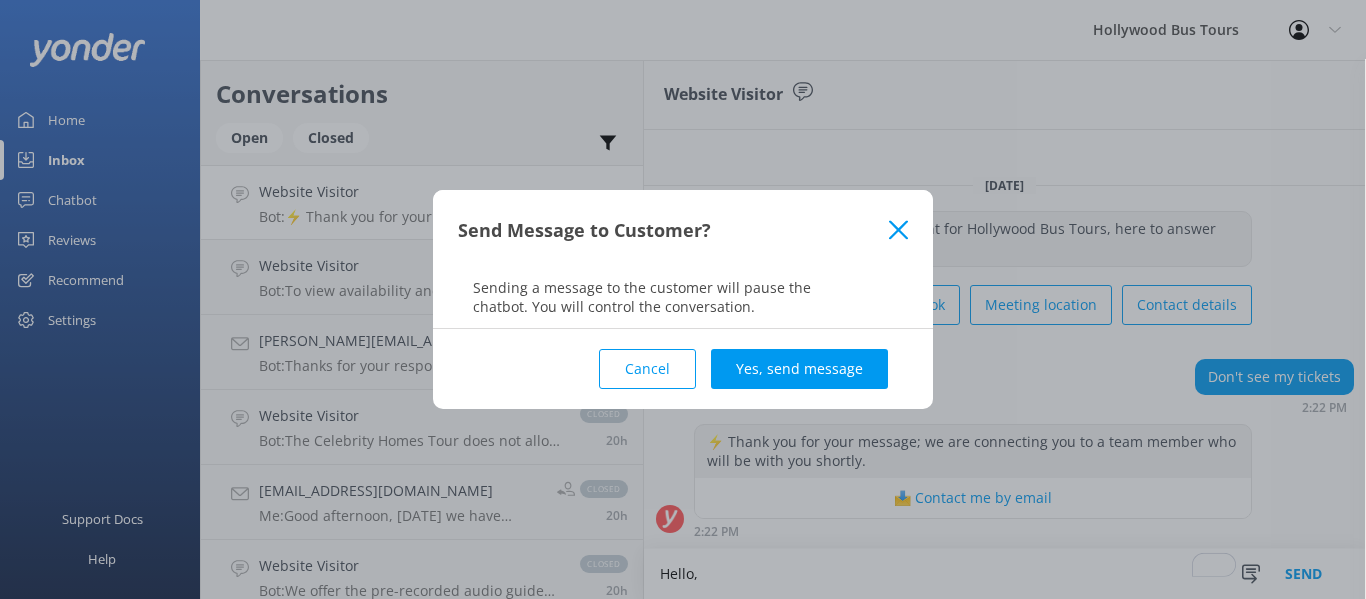 click on "Cancel" at bounding box center (647, 369) 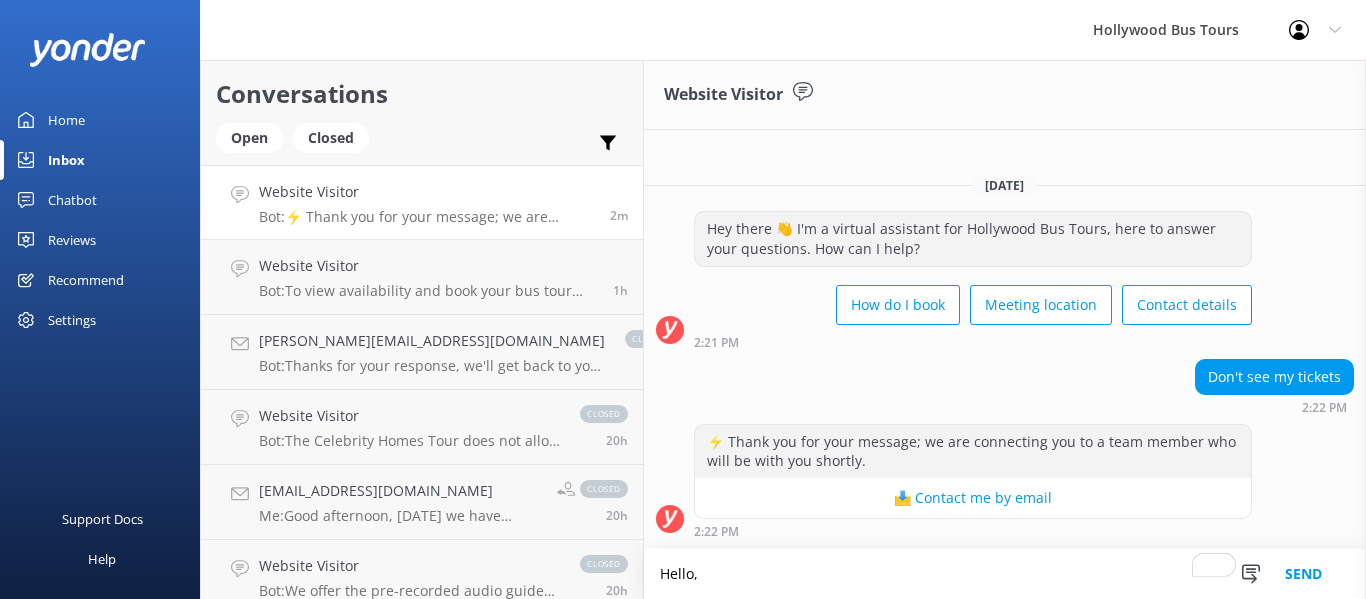 click on "Hello," at bounding box center [1005, 574] 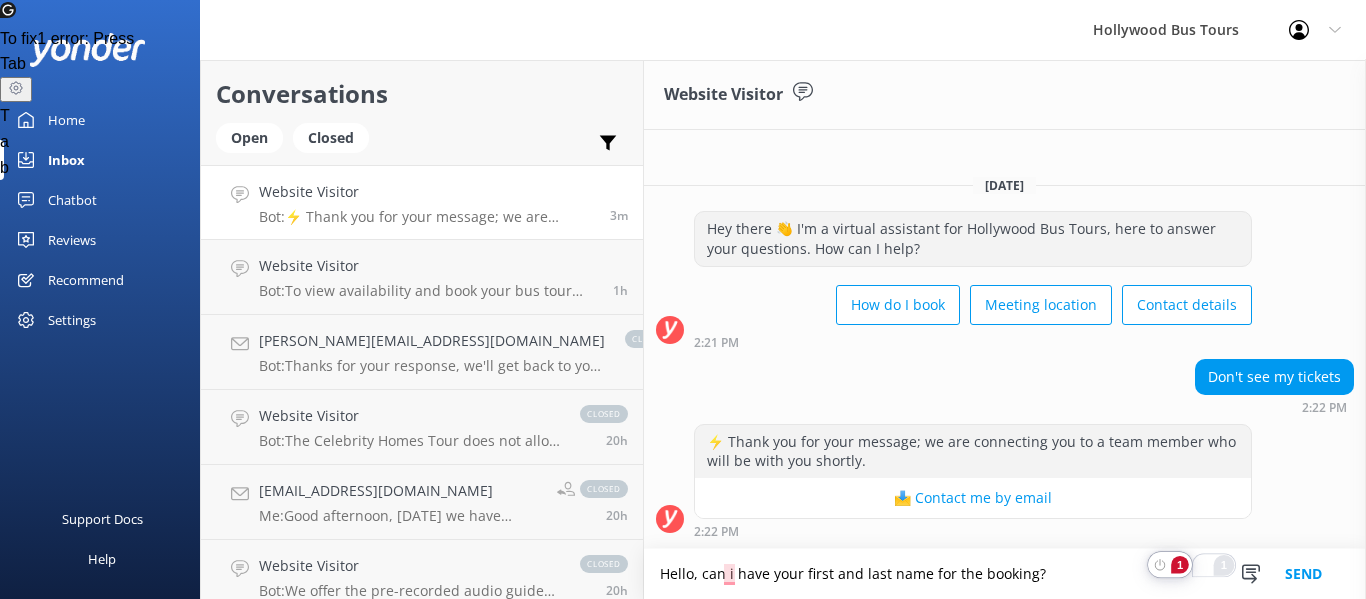 click on "Hollywood Bus Tours Profile Settings Logout Home Inbox Chatbot Content Products Chat Logs Website Widget Pop-up messages Reports Reviews All Reviews Setup Send Requests Record Feedback Showcase Requests Sent Reports Recommend Settings General Settings Business details Templates Integrations Booking system Review sites Inbox Channels Other Chat Widget Inbox Settings Support Docs Help Conversations Open Closed Important Assigned to me Unassigned Website Visitor Bot:  ⚡ Thank you for your message; we are connecting you to a team member who will be with you shortly.  3m Website Visitor Bot:  To view availability and book your bus tour online, click https://fareharbor.com/embeds/book/hollywoodbustoursla/items/?flow=358852/. 1h Kim@theemerygrp.com Bot:  Thanks for your response, we'll get back to you as soon as we can during opening hours. closed 8h Website Visitor Bot:  closed 20h mickijoell@charter.net Me:  closed 20h Website Visitor Bot:  closed 20h Bot:  closed" at bounding box center (683, 299) 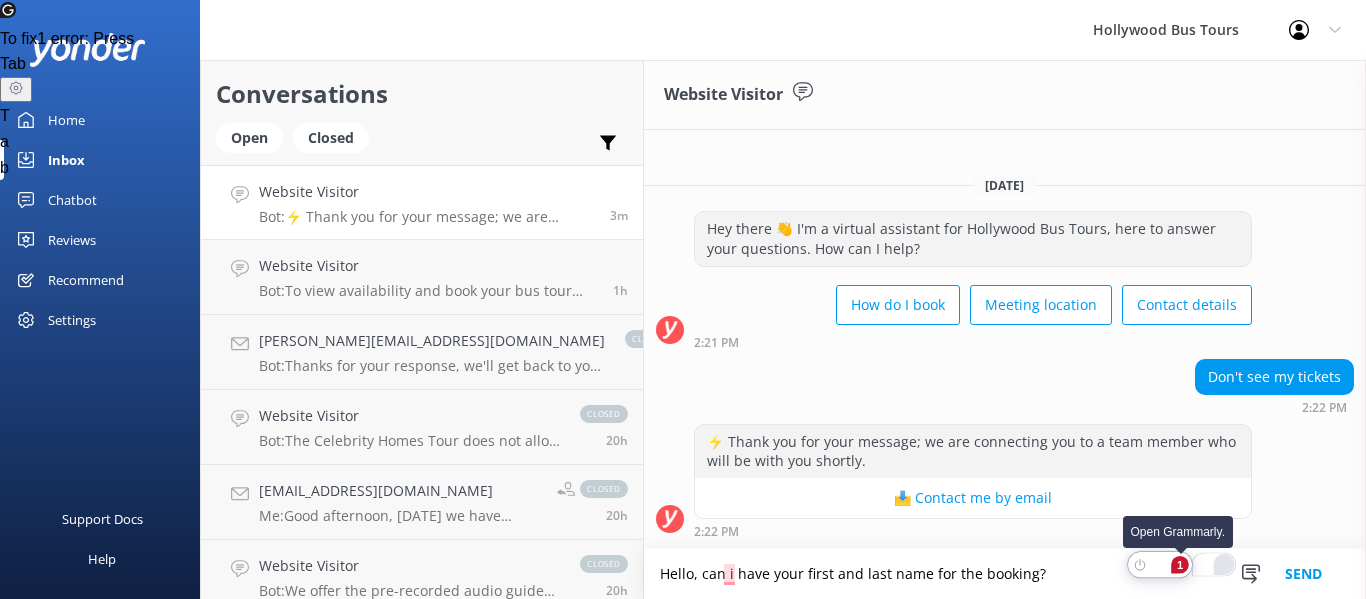 click on "1" 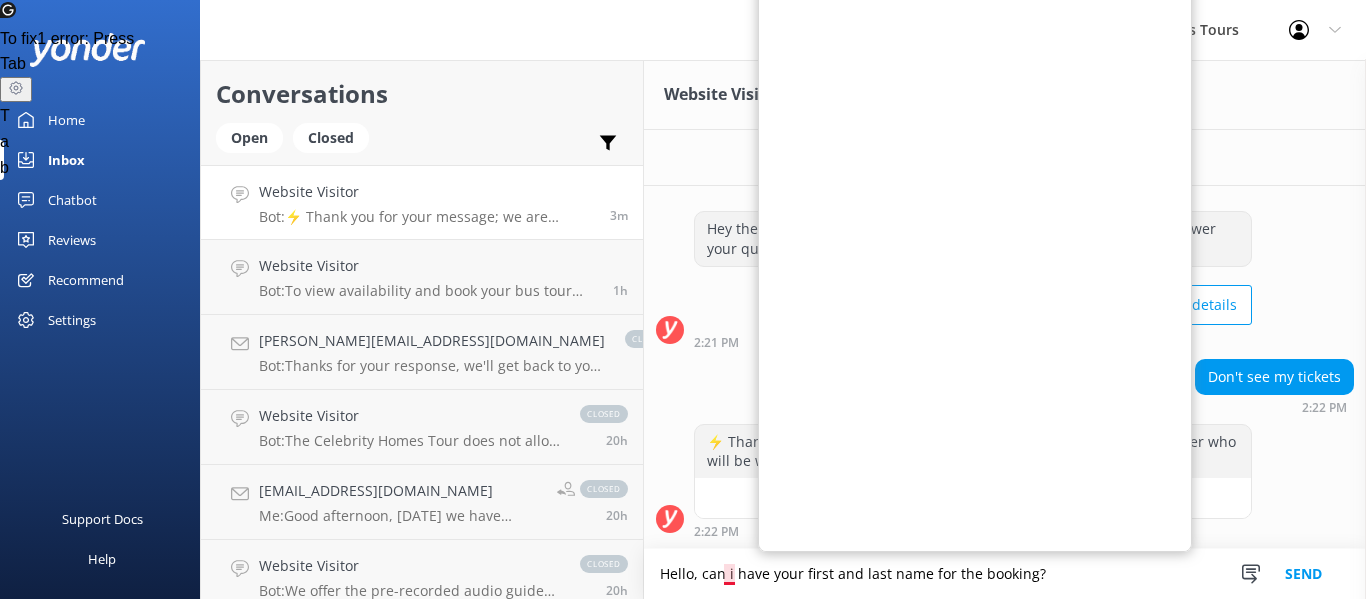 click on "Accept" at bounding box center (806, 840) 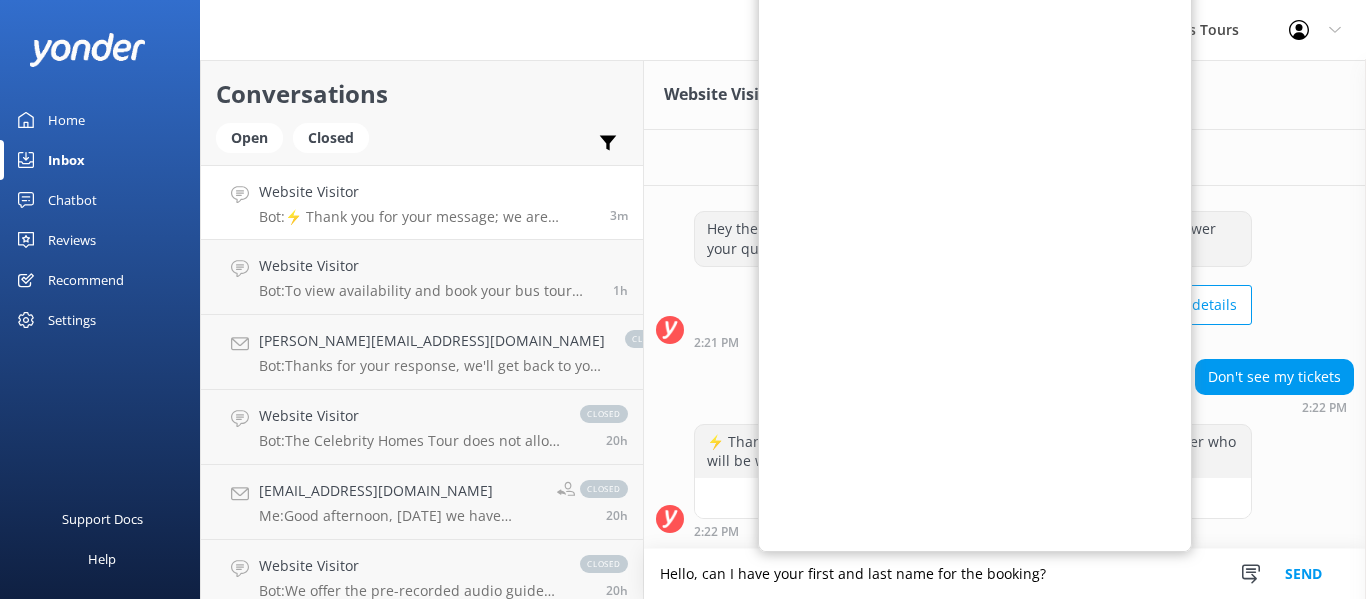 type on "Hello, can I have your first and last name for the booking?" 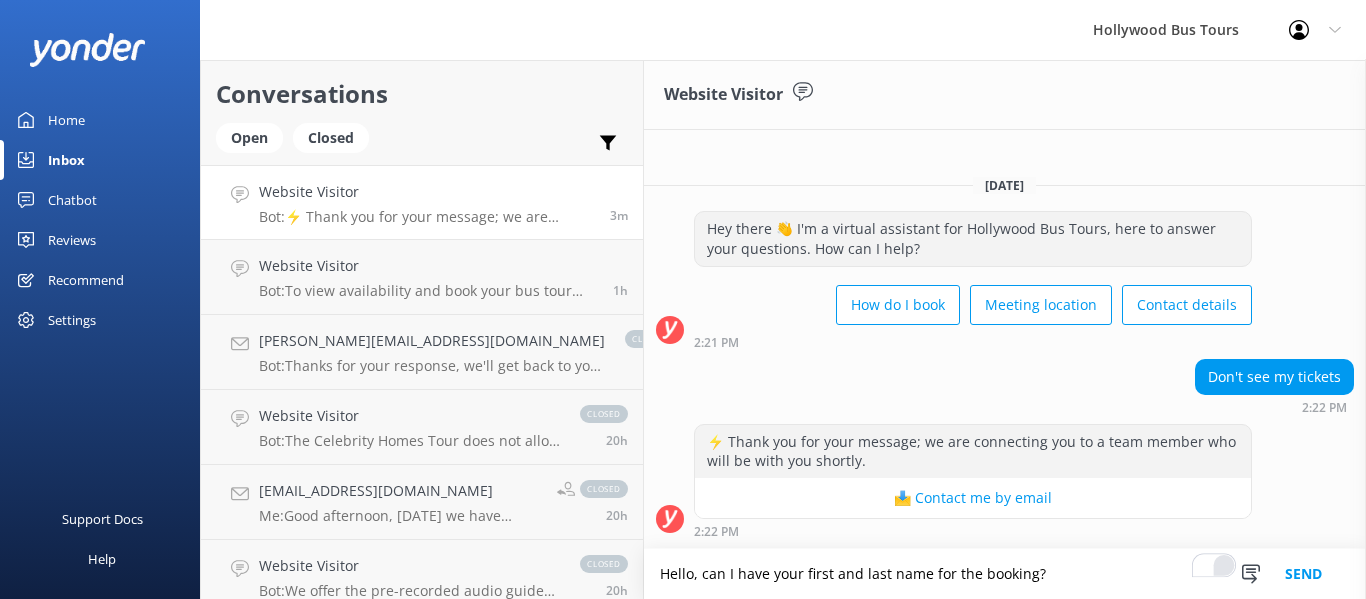 click on "Send" at bounding box center [1303, 574] 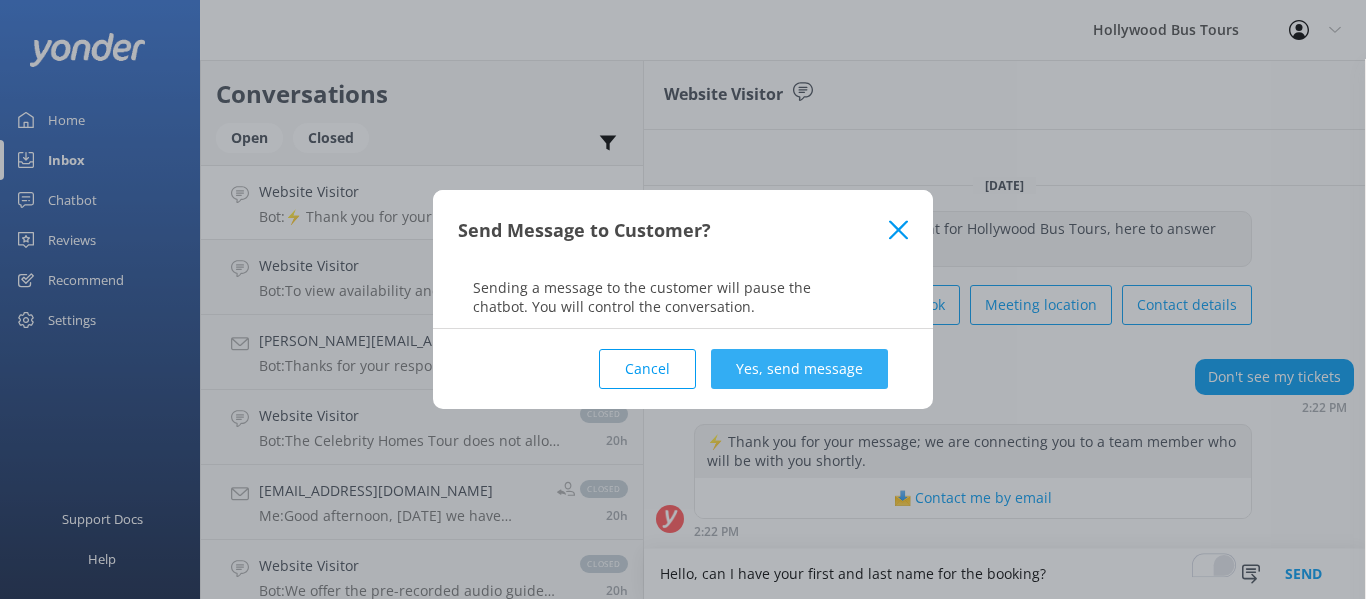 click on "Yes, send message" at bounding box center (799, 369) 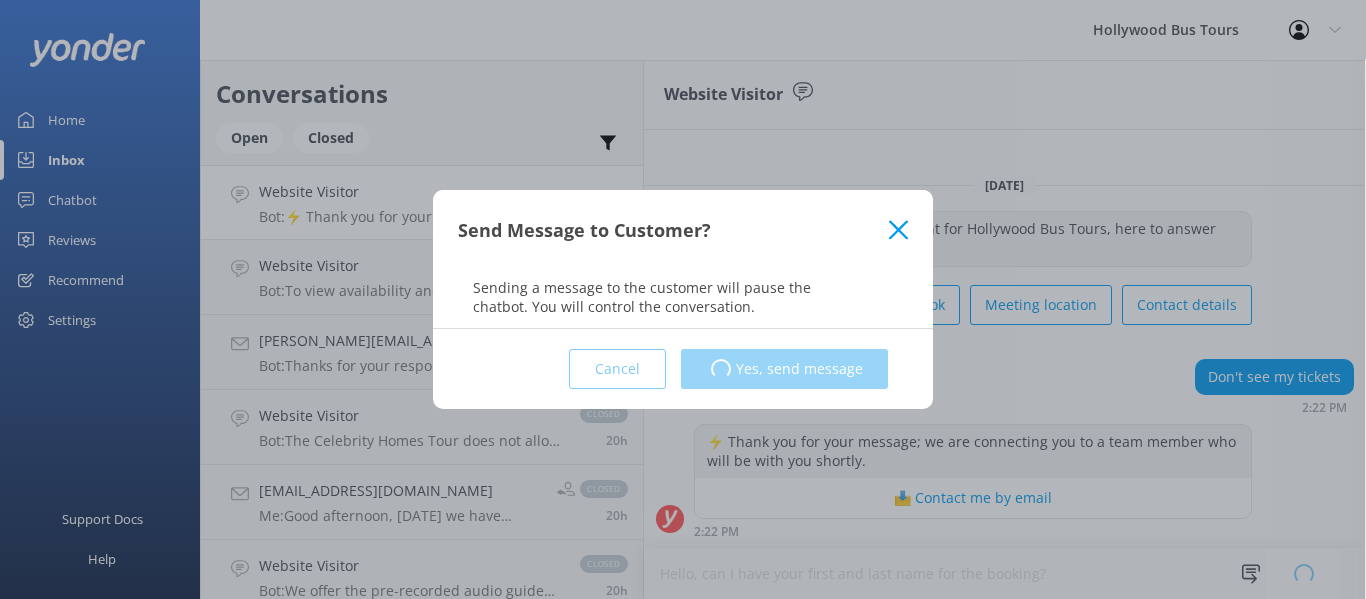 type 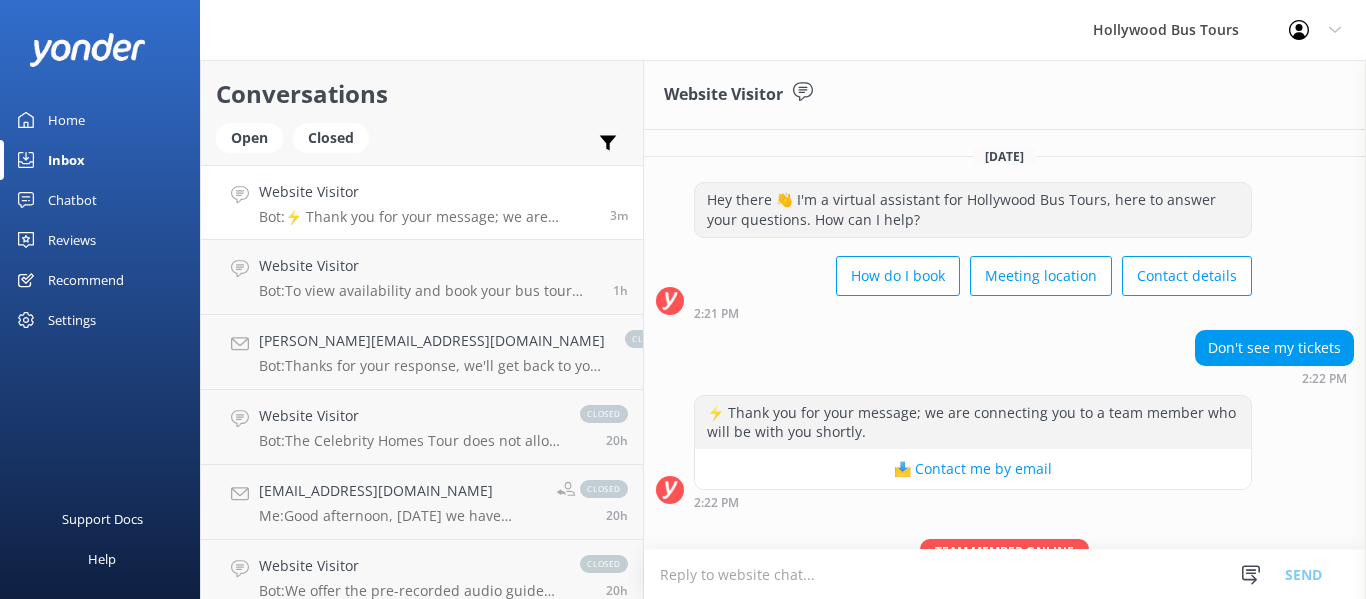 scroll, scrollTop: 100, scrollLeft: 0, axis: vertical 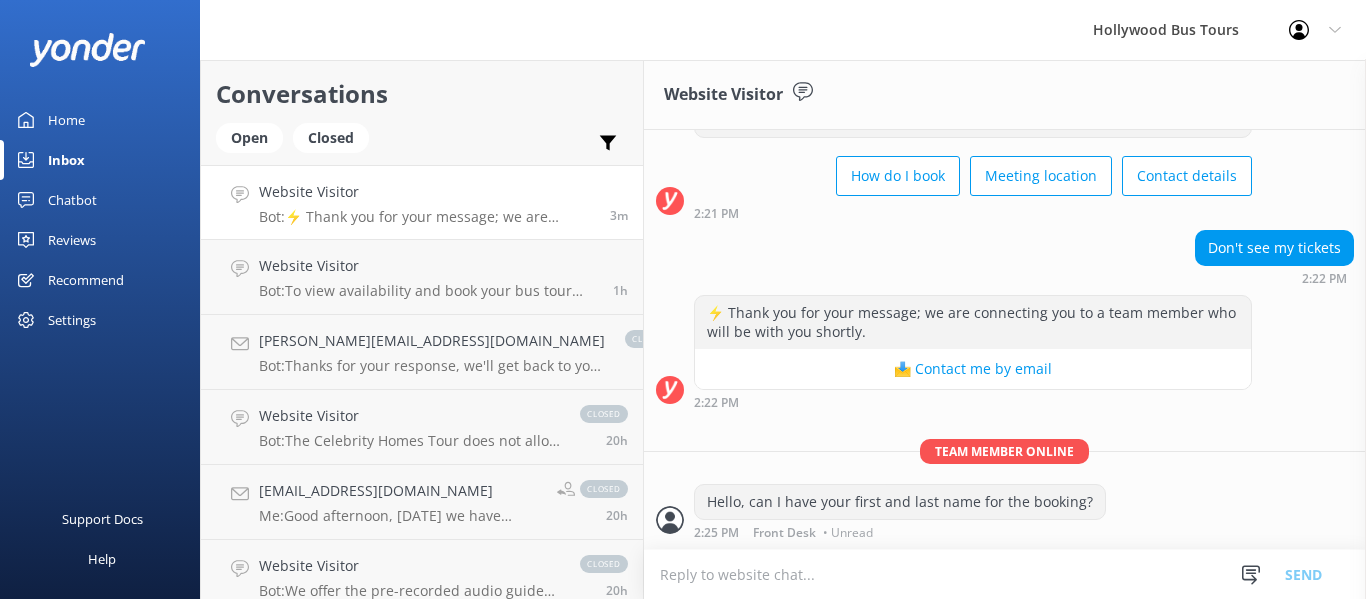 click on "Website Visitor" at bounding box center (427, 192) 